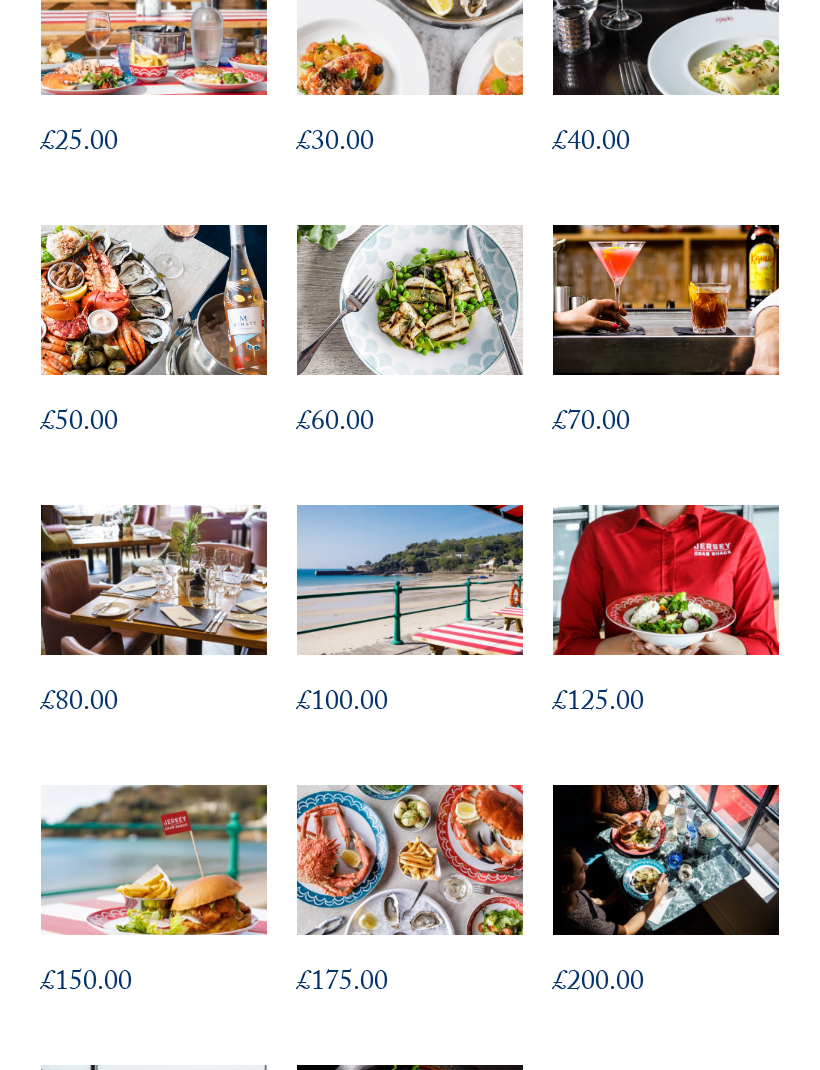 scroll, scrollTop: 719, scrollLeft: 0, axis: vertical 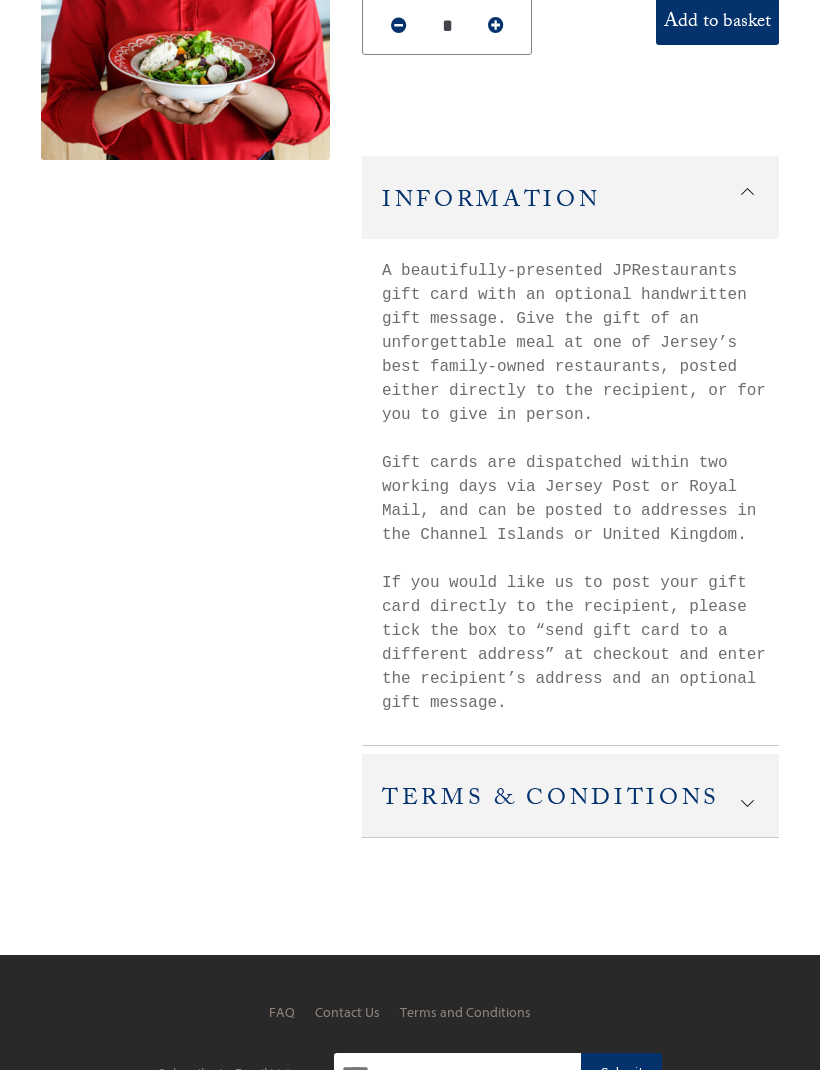 click at bounding box center (747, 797) 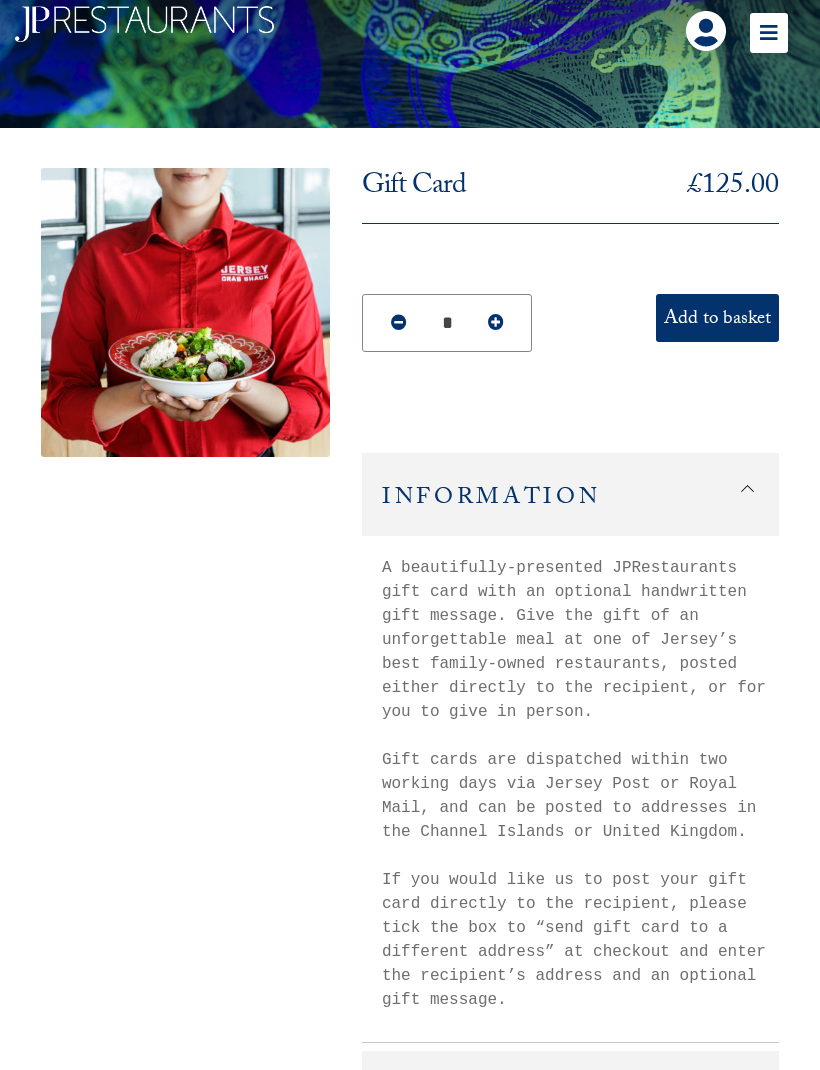 scroll, scrollTop: 73, scrollLeft: 0, axis: vertical 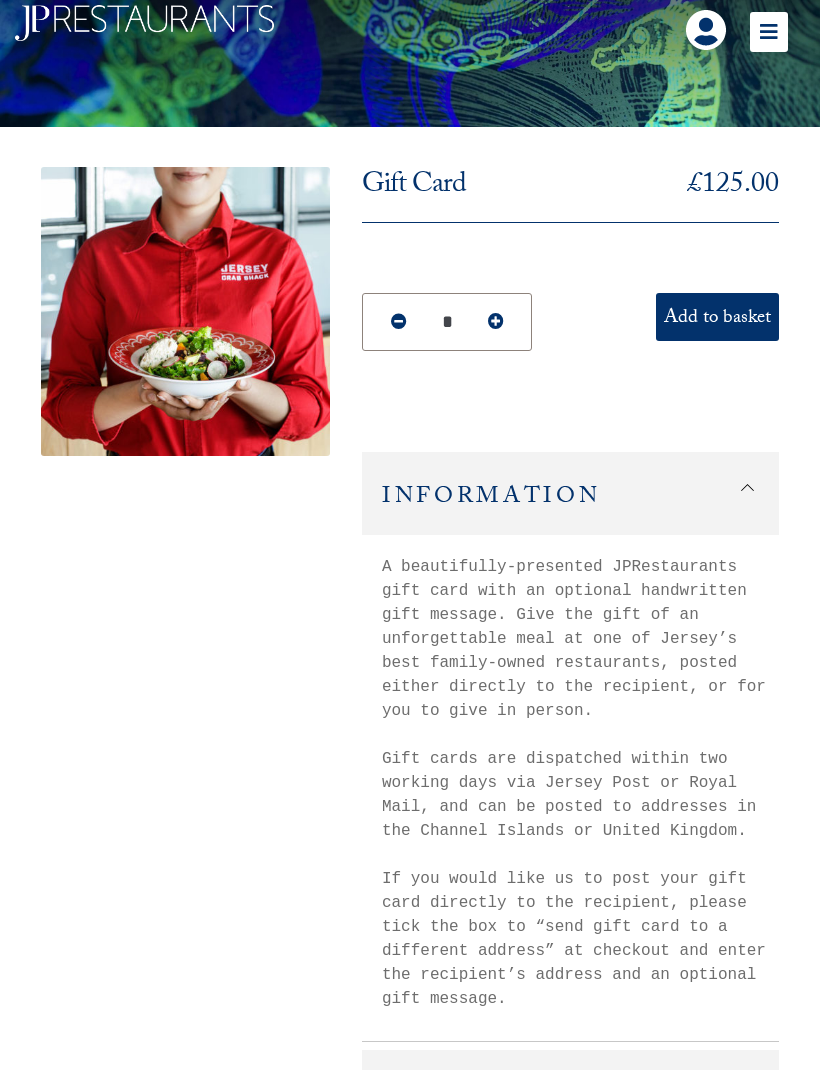 click on "Add to basket" at bounding box center (717, 317) 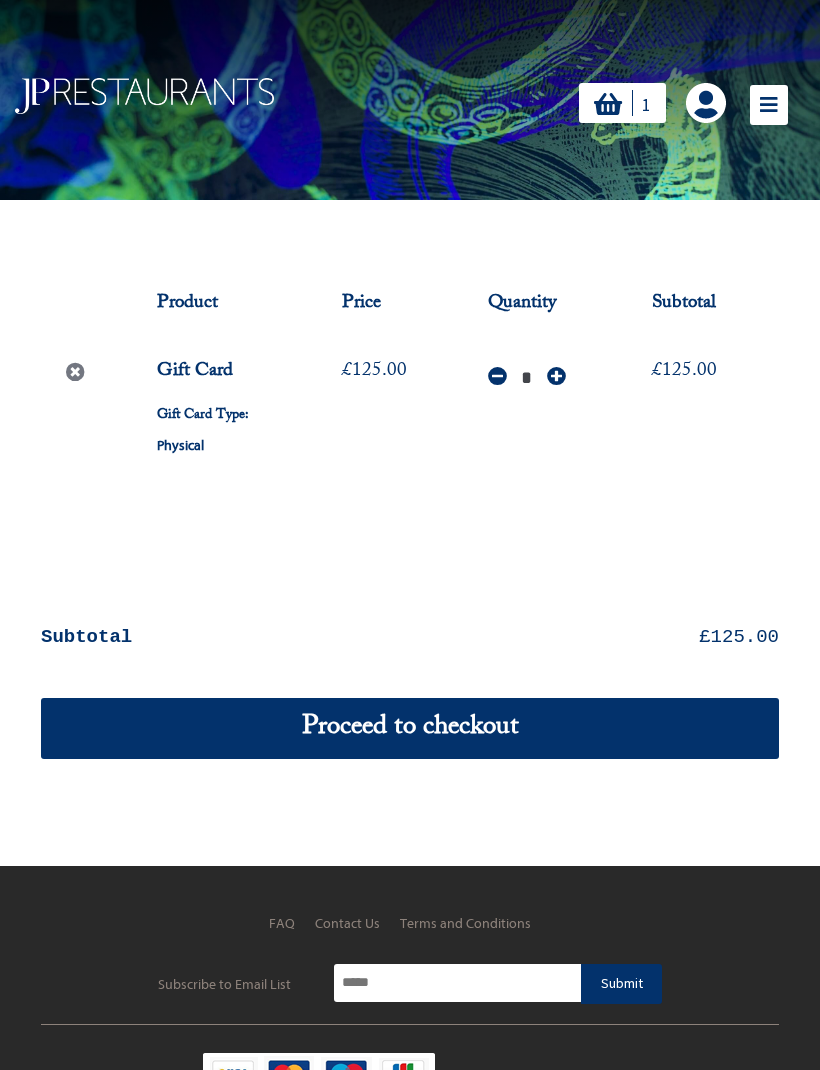 scroll, scrollTop: 0, scrollLeft: 0, axis: both 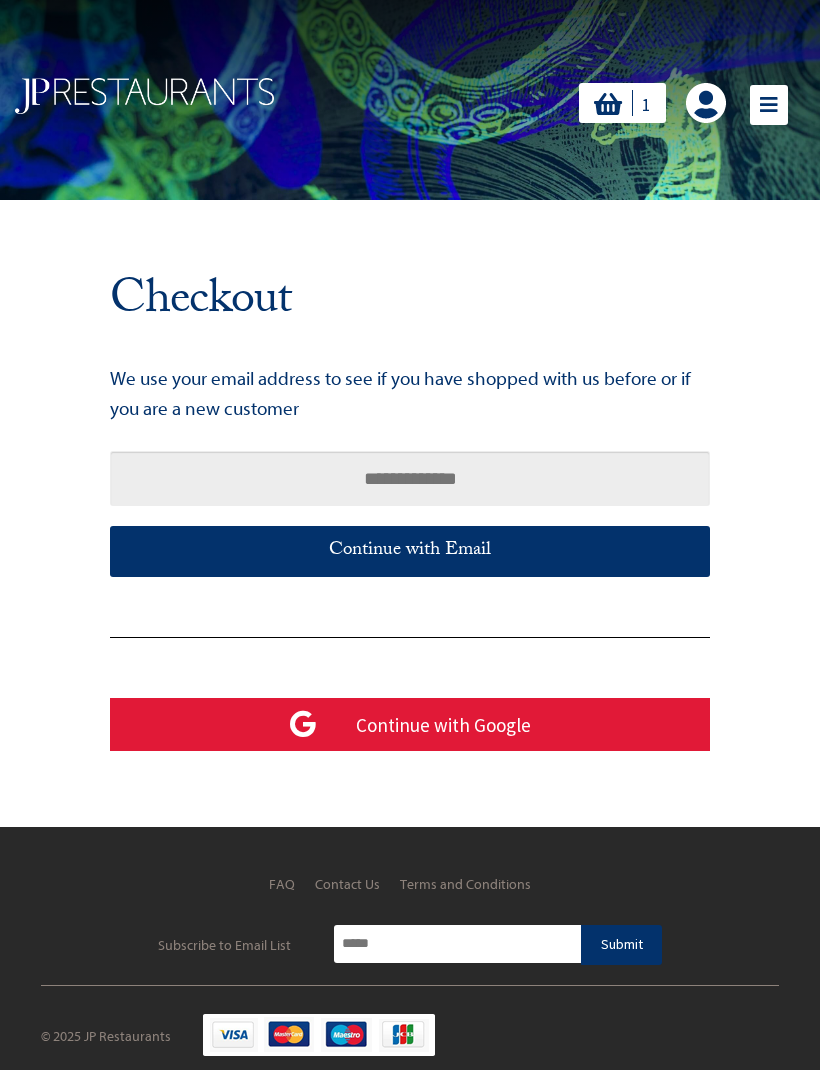 click at bounding box center (410, 478) 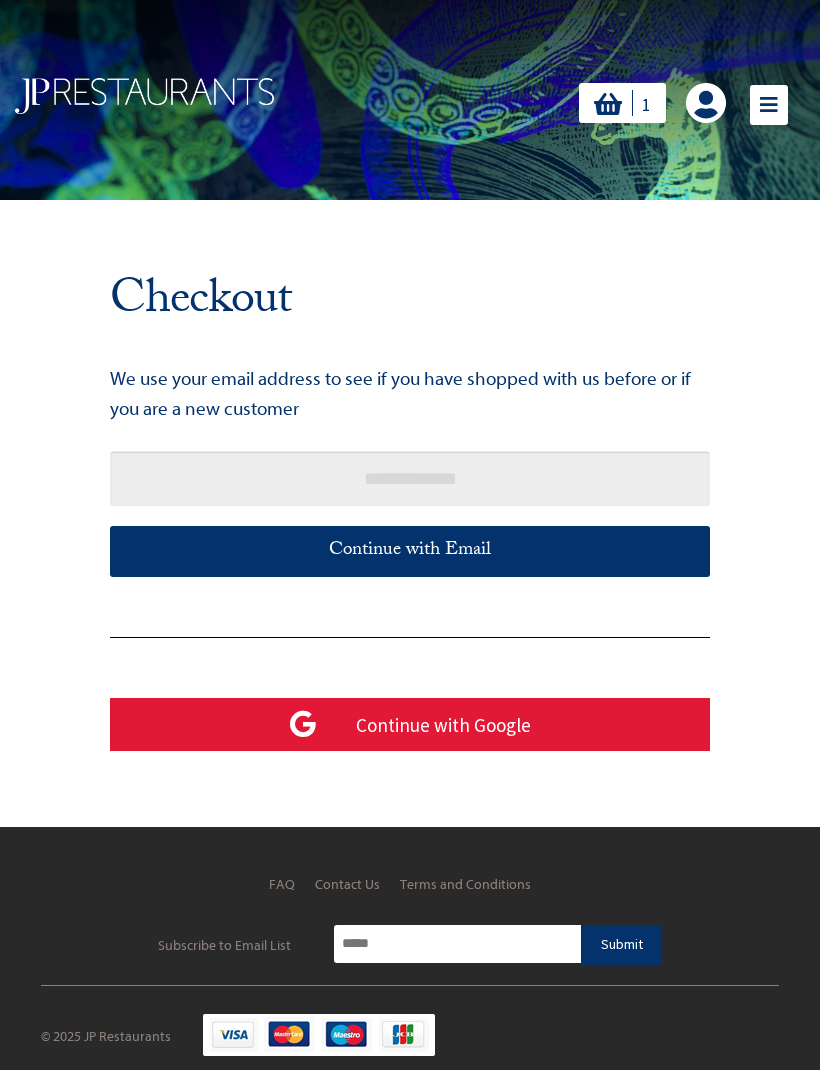 type on "**********" 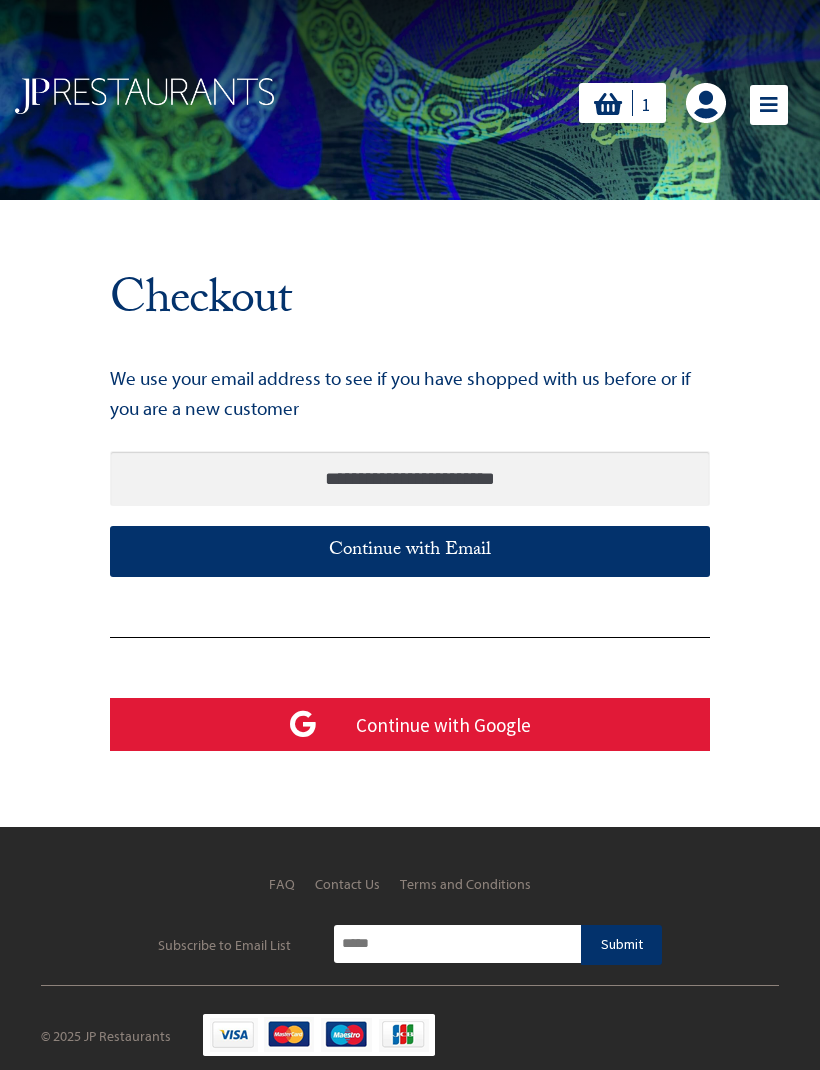 click on "Continue with Email" at bounding box center [410, 551] 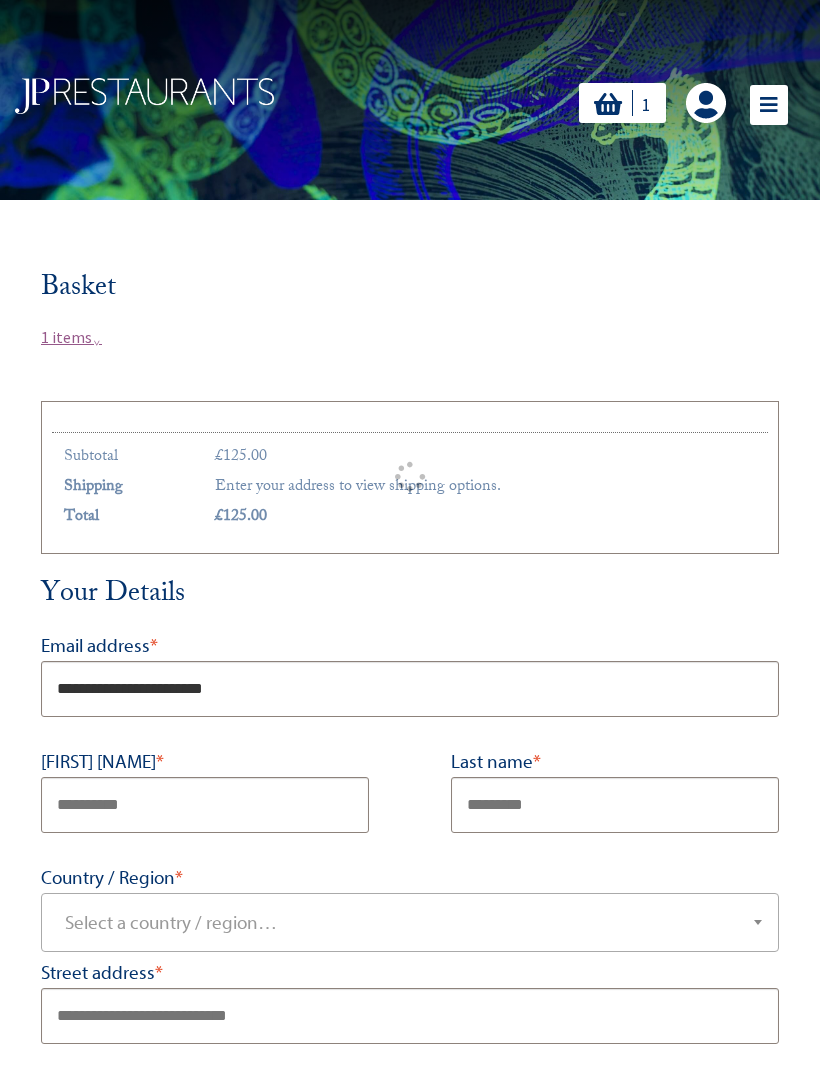 scroll, scrollTop: 0, scrollLeft: 0, axis: both 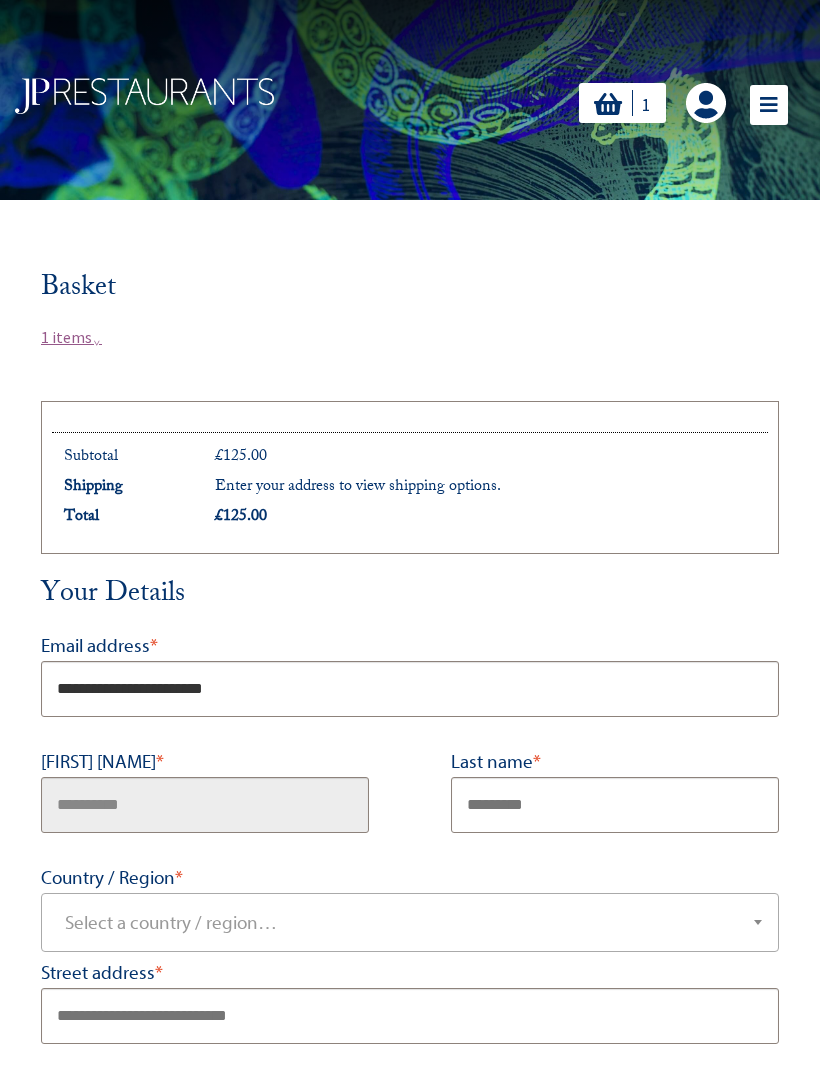 click on "First name  *" at bounding box center (205, 805) 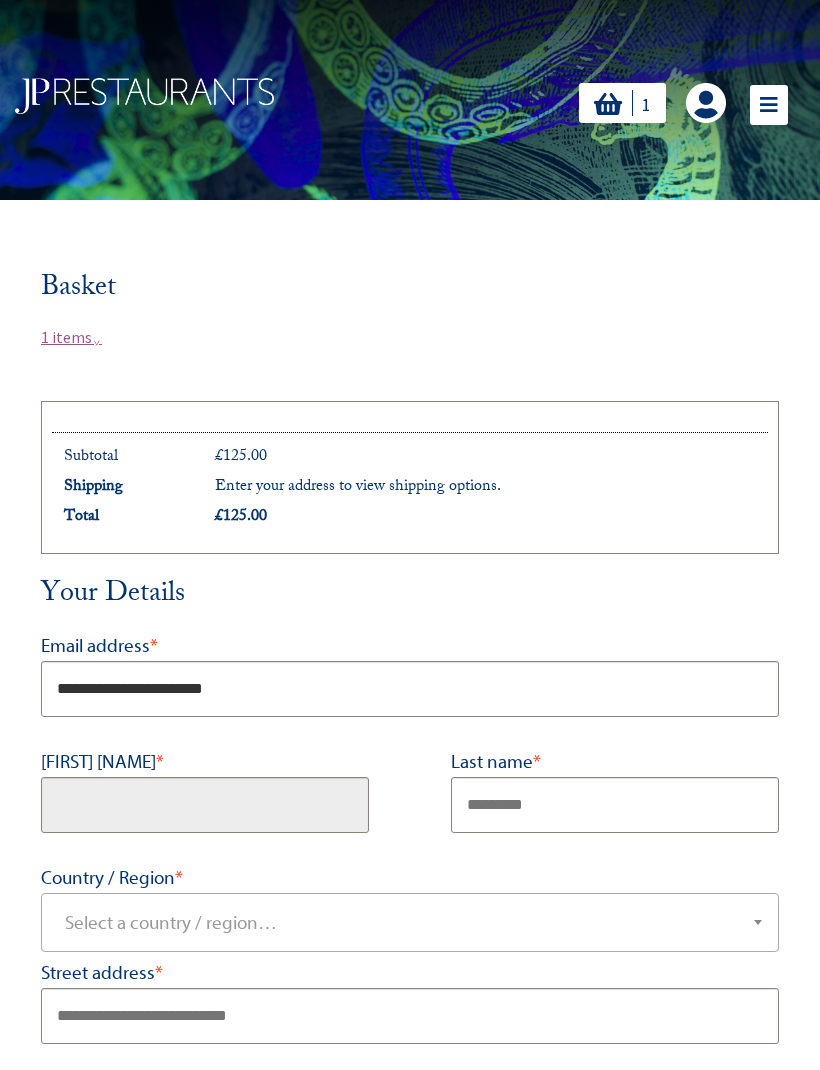 scroll, scrollTop: 98, scrollLeft: 0, axis: vertical 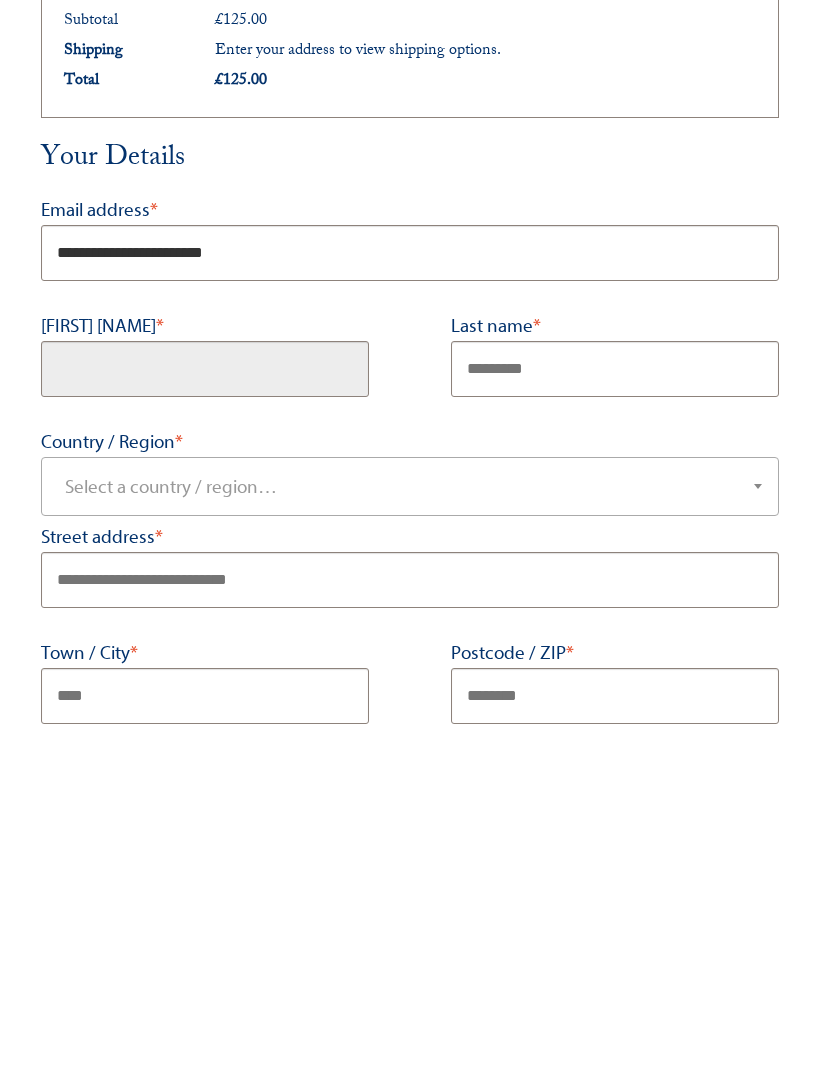 type on "*****" 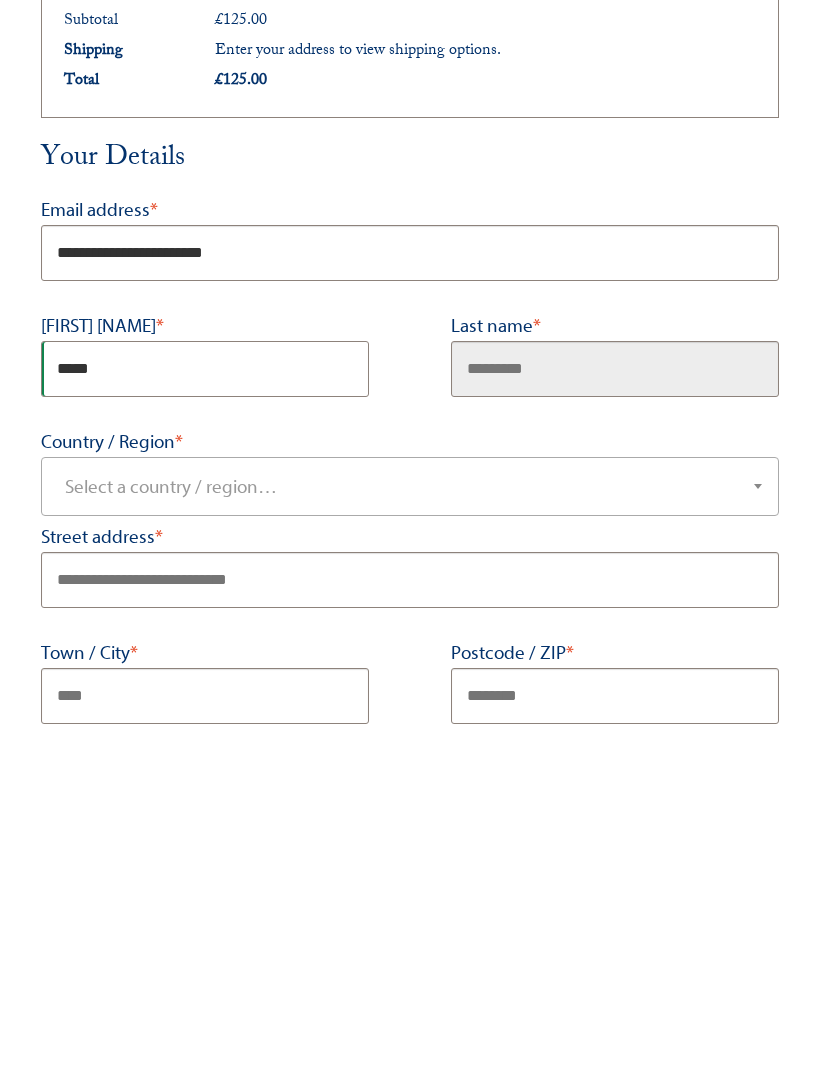 type on "*******" 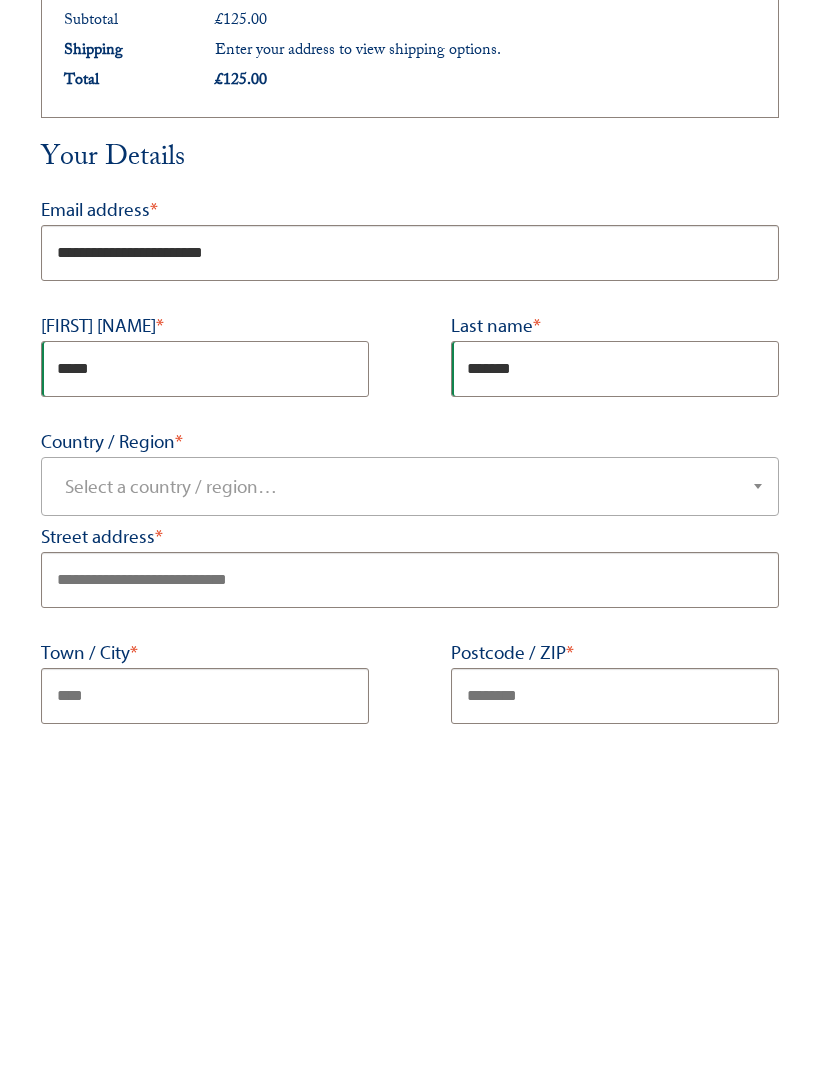 scroll, scrollTop: 436, scrollLeft: 0, axis: vertical 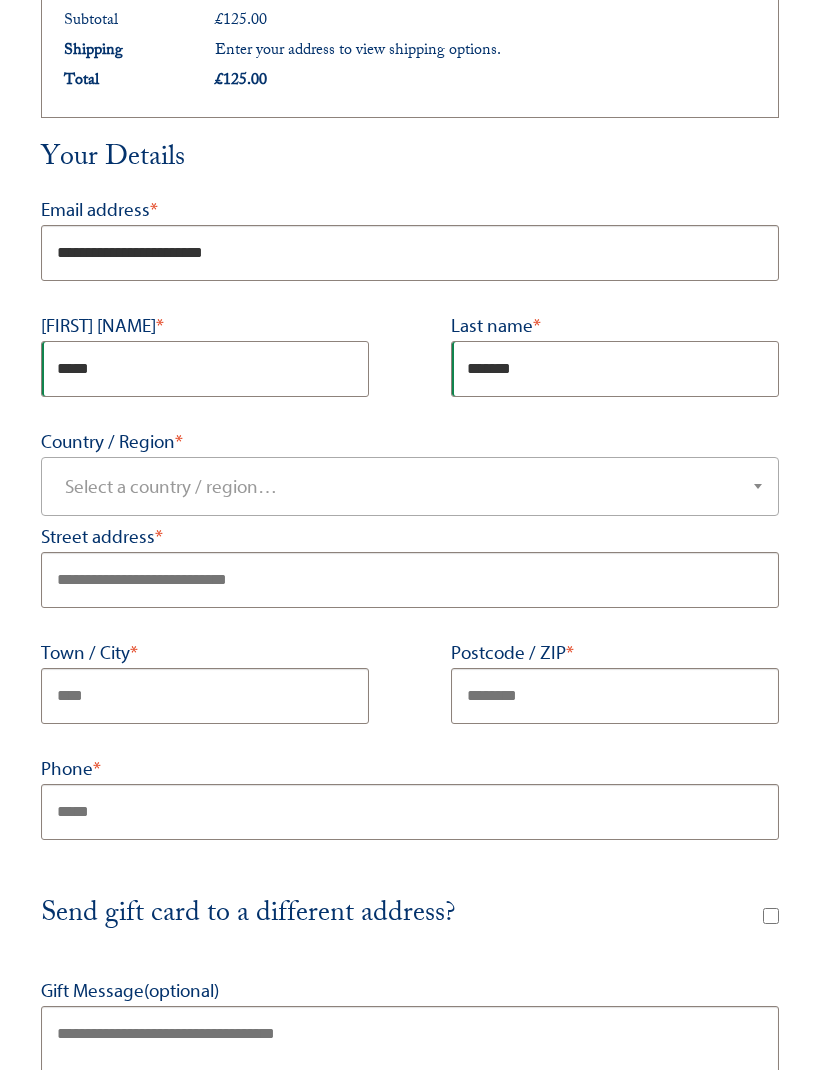 click on "Select a country / region…" at bounding box center (410, 487) 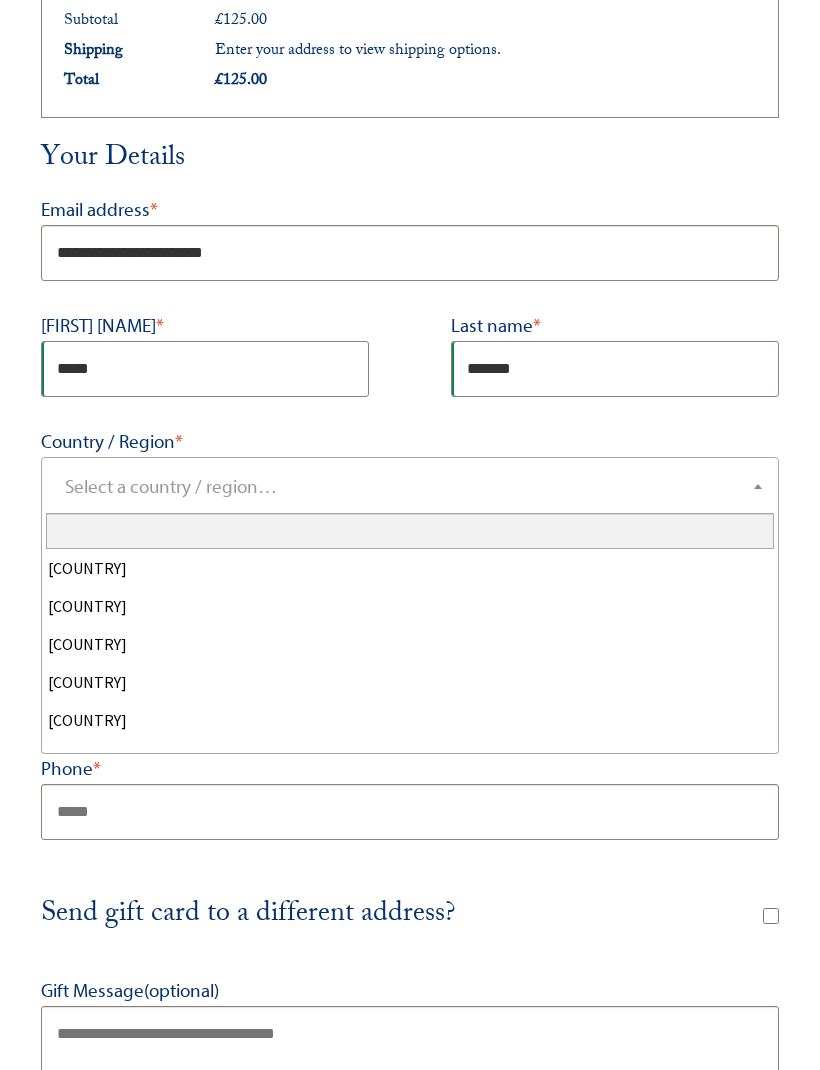 scroll, scrollTop: 8578, scrollLeft: 0, axis: vertical 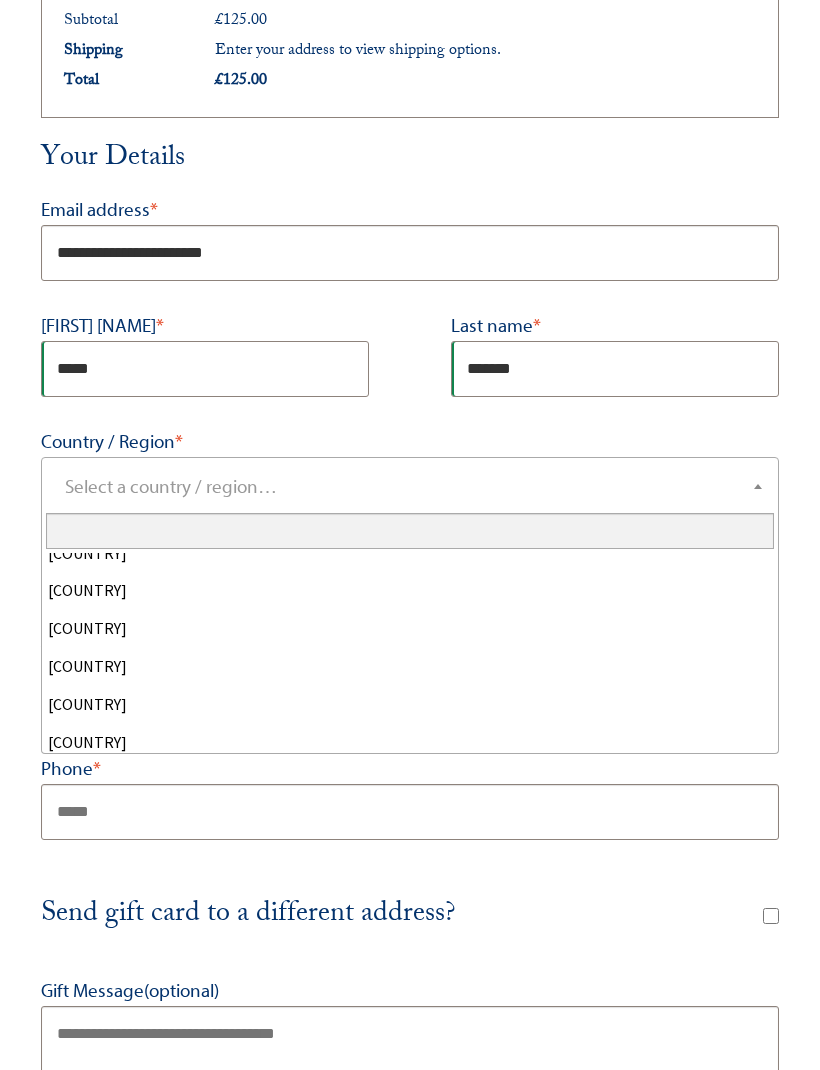 select on "**" 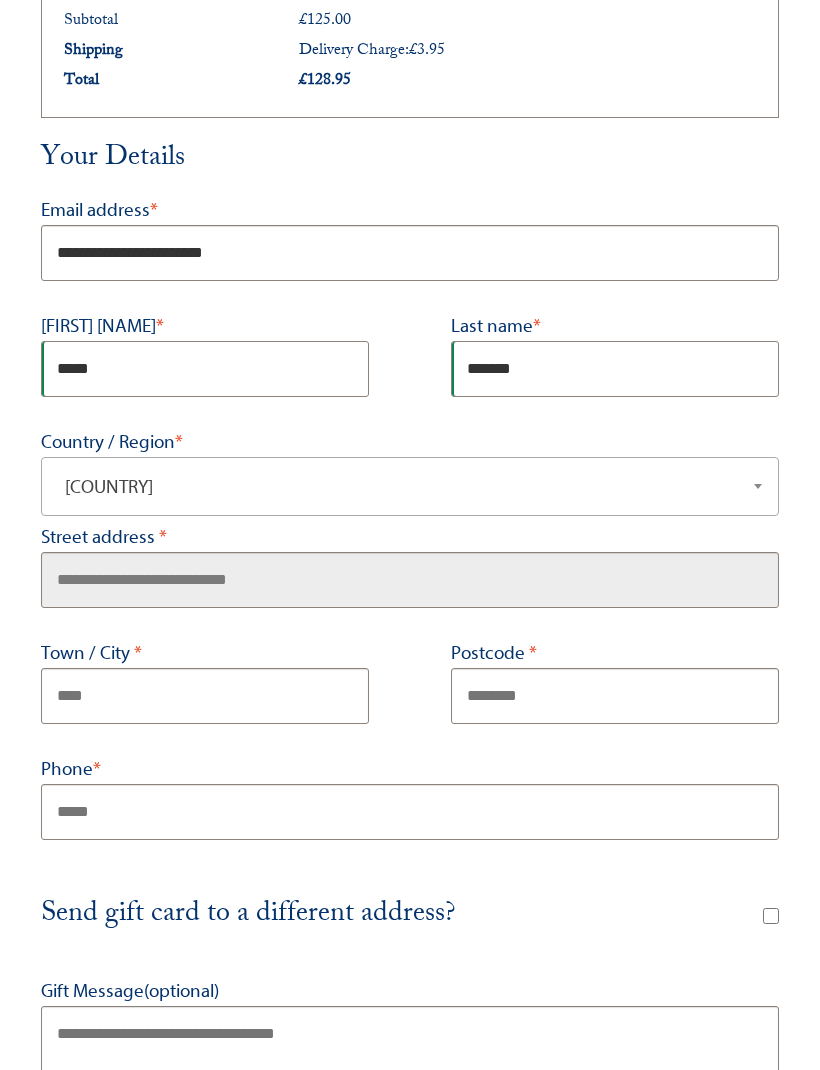 click on "Street address   *" at bounding box center [410, 580] 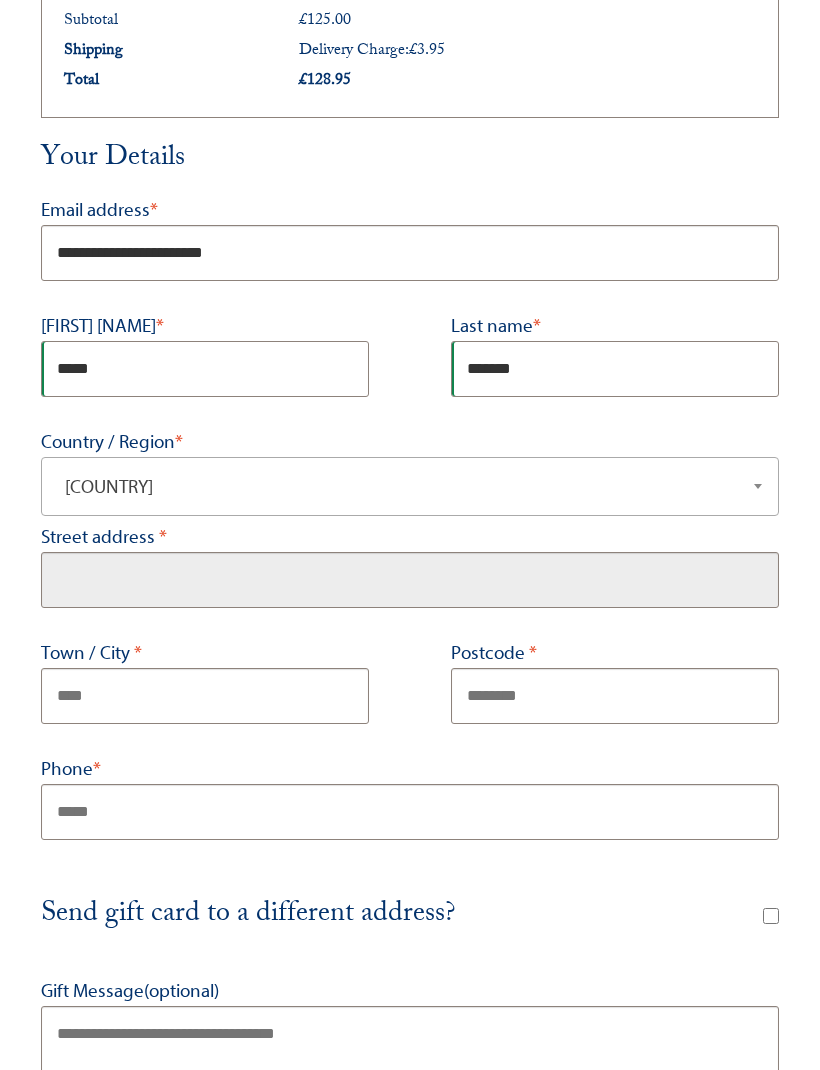 scroll, scrollTop: 435, scrollLeft: 0, axis: vertical 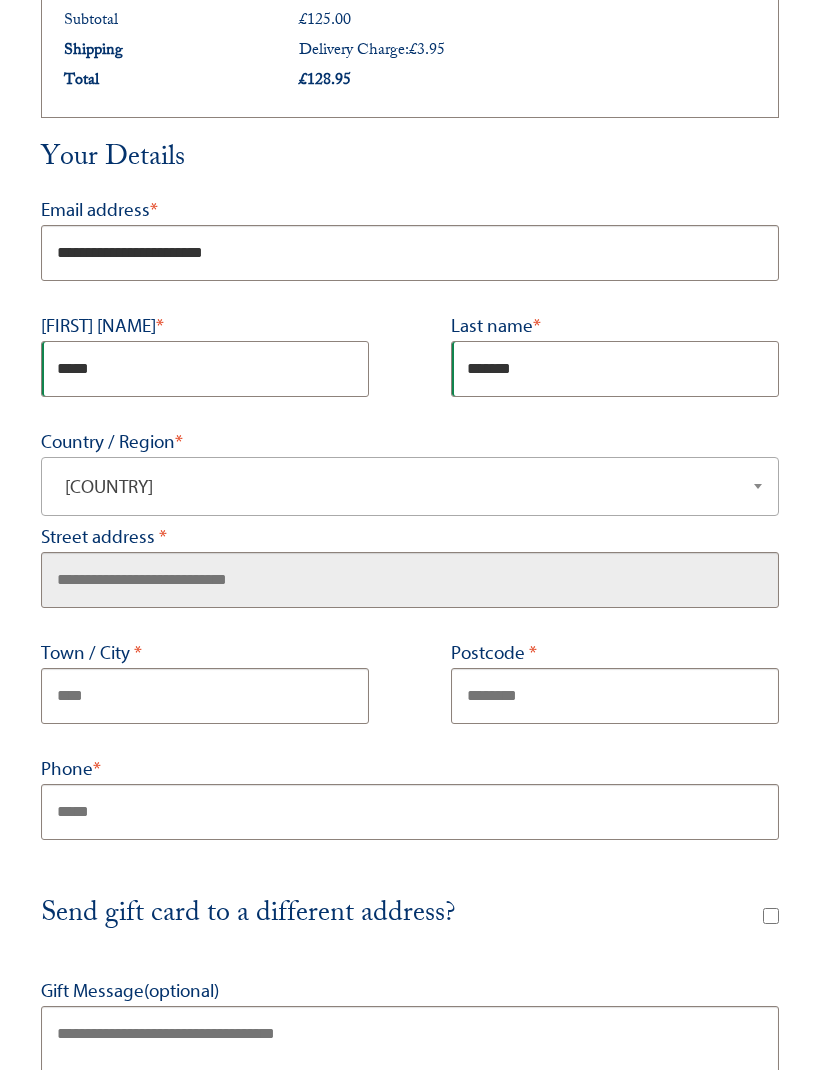 type on "**********" 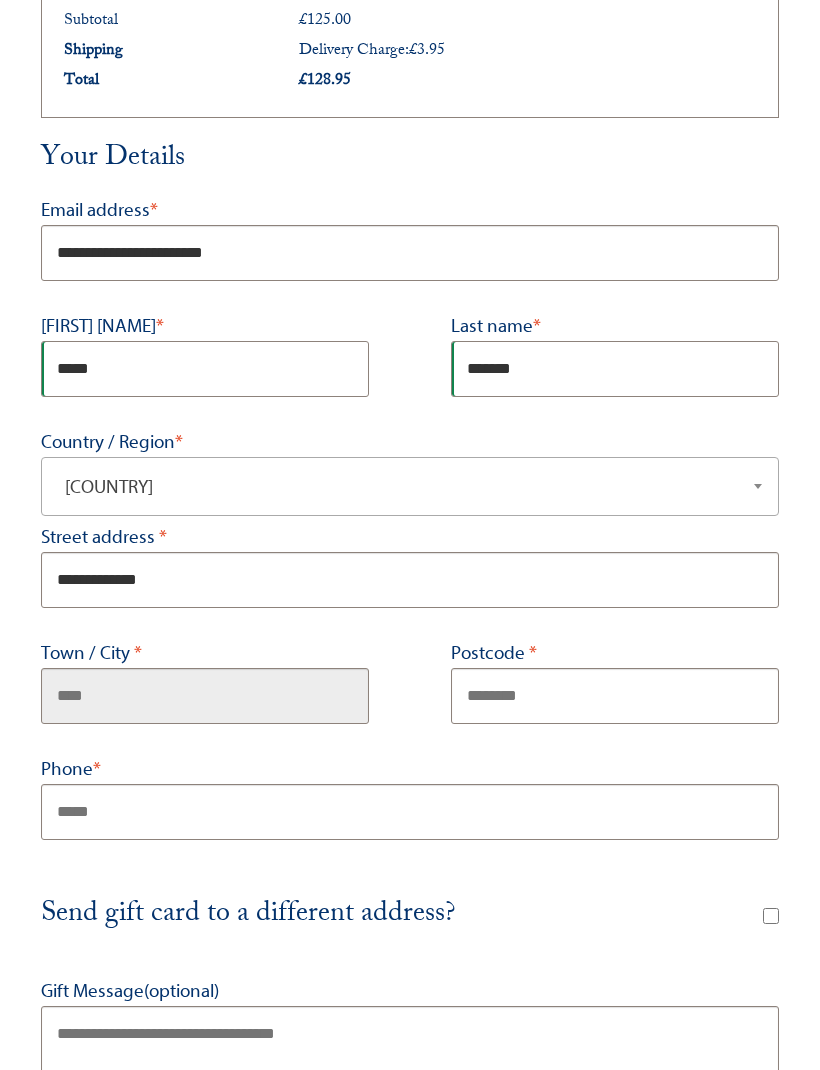 type on "*********" 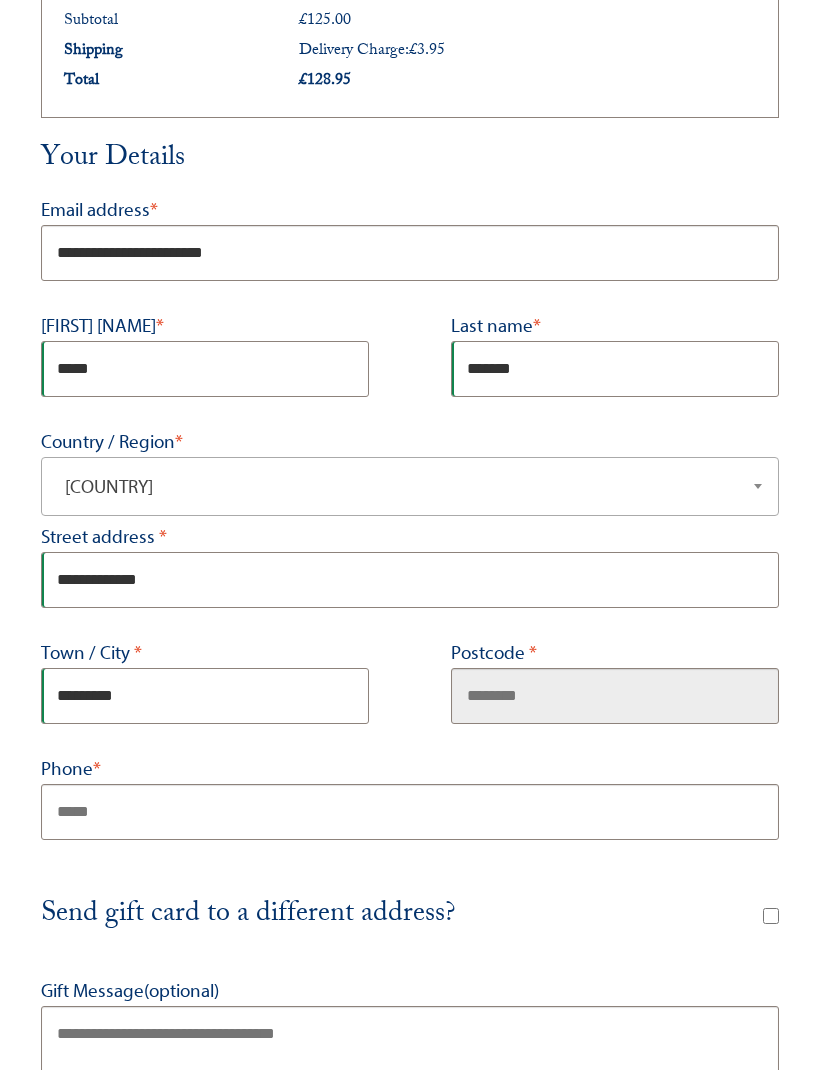 scroll, scrollTop: 436, scrollLeft: 0, axis: vertical 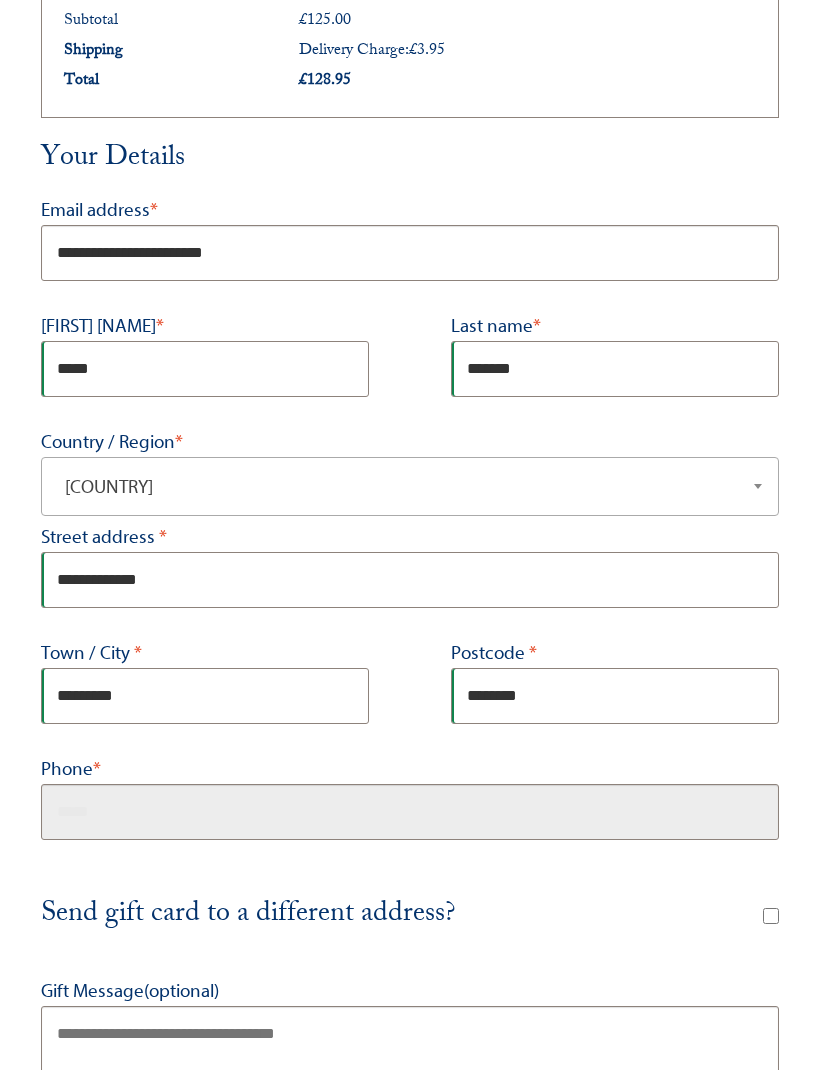 click on "Phone  *" at bounding box center (410, 812) 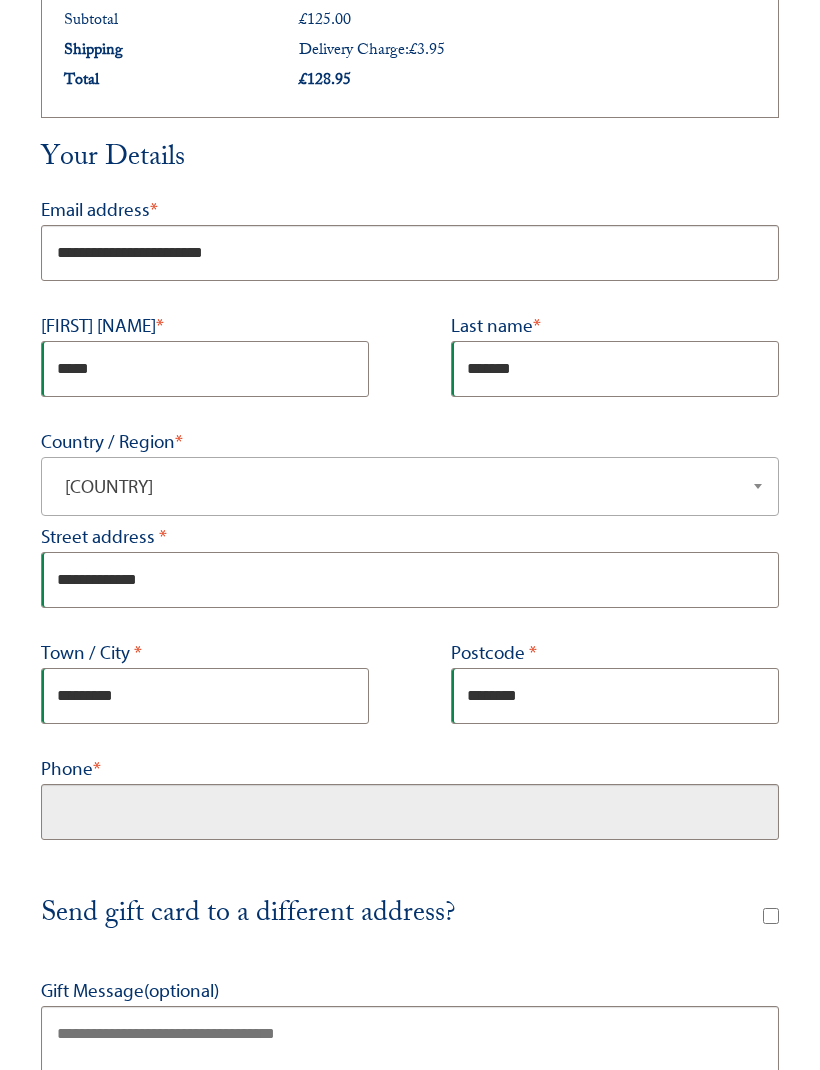 scroll, scrollTop: 541, scrollLeft: 0, axis: vertical 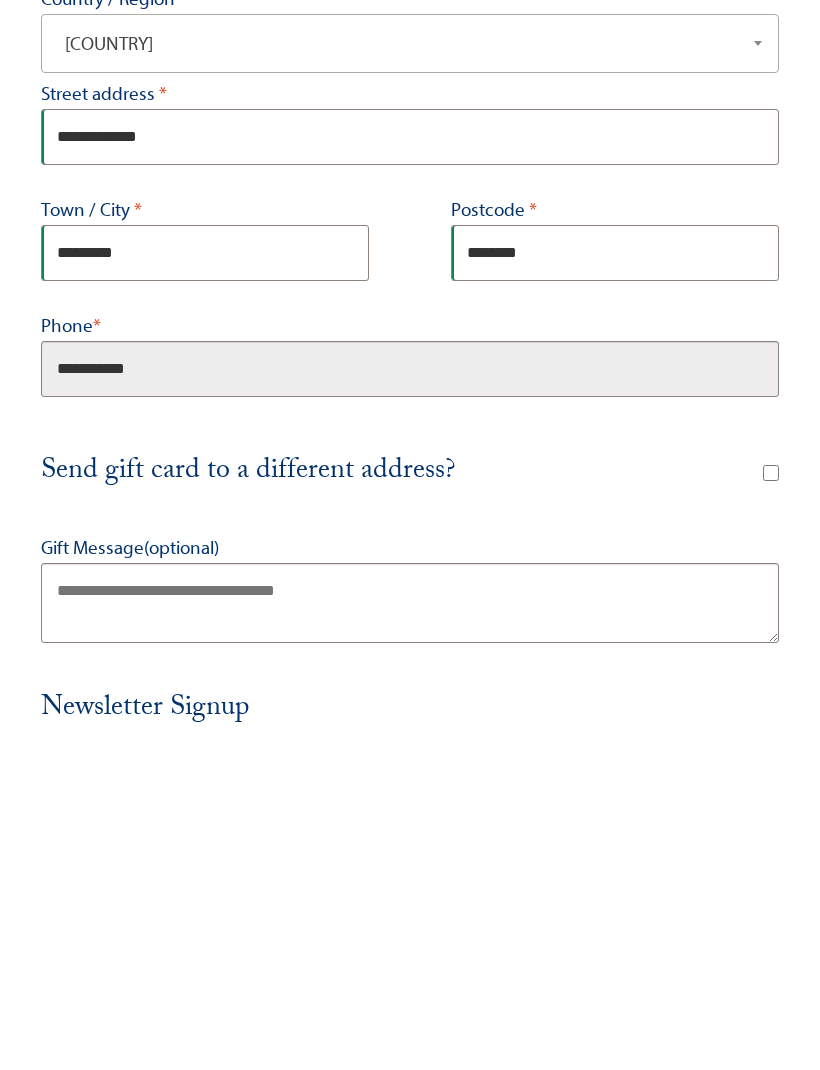 click on "**********" at bounding box center (410, 707) 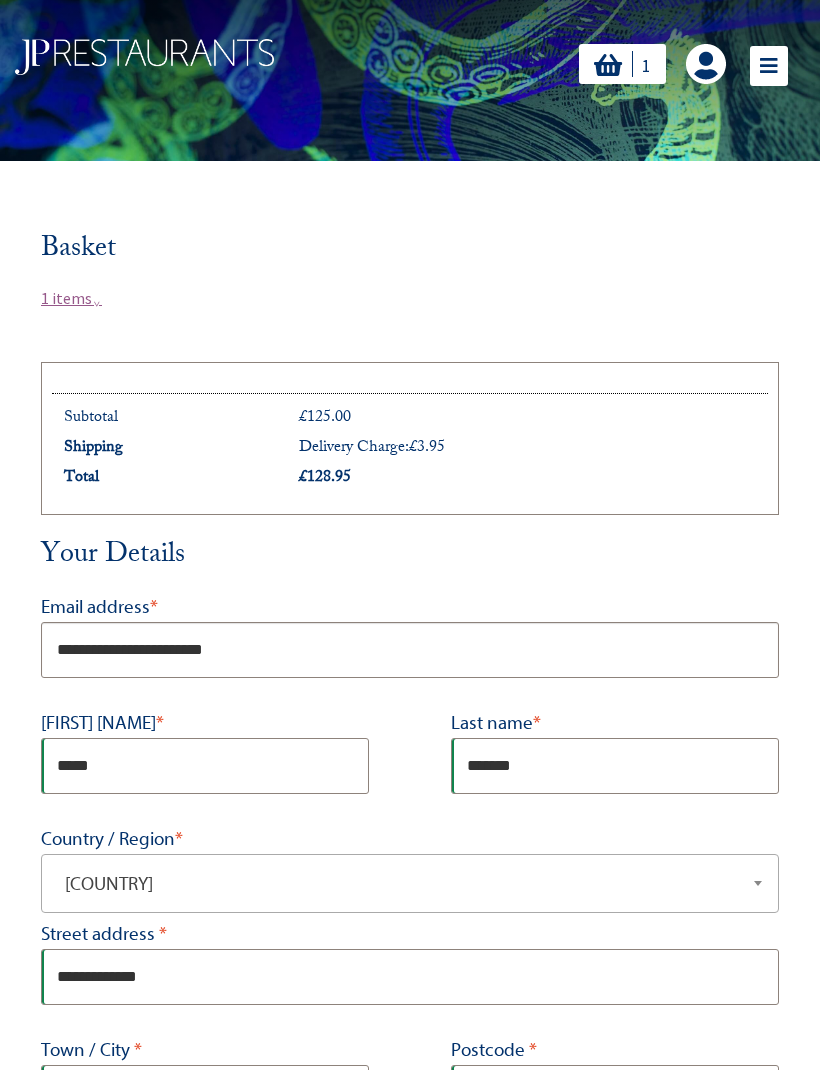scroll, scrollTop: 0, scrollLeft: 0, axis: both 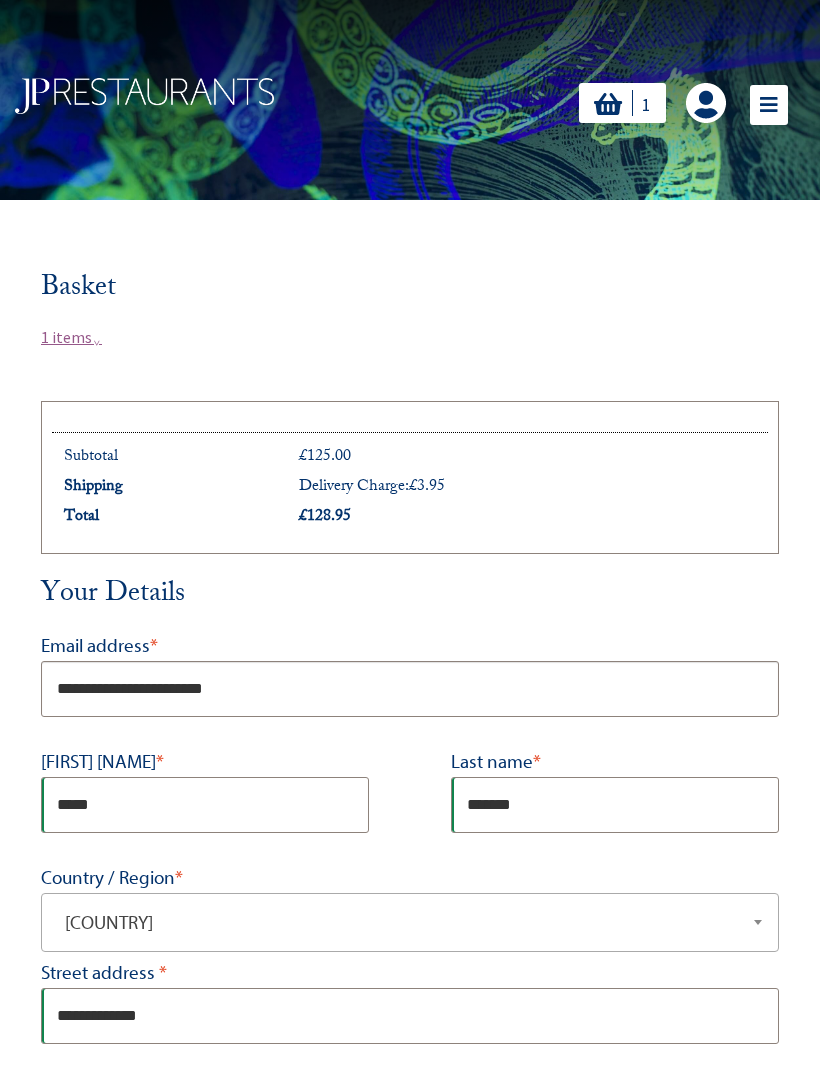 type on "**********" 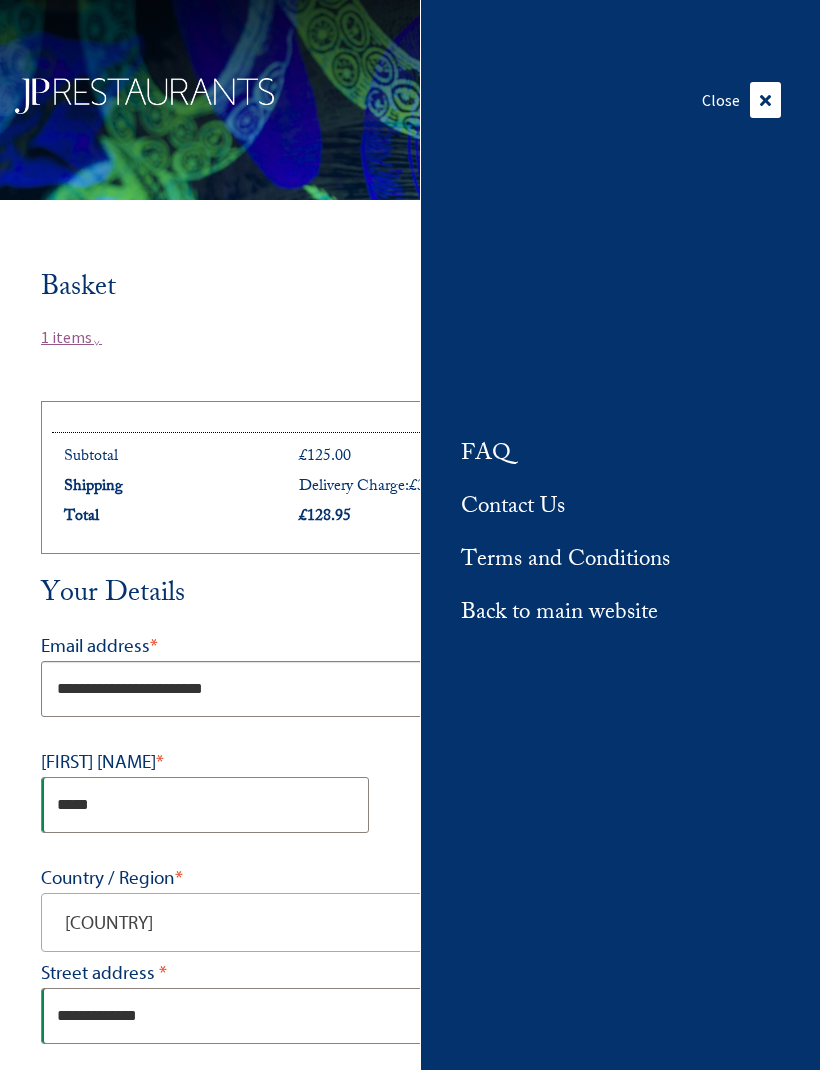click on "Email address  * First name  * Last name  * Country / Region  *" at bounding box center [410, 1112] 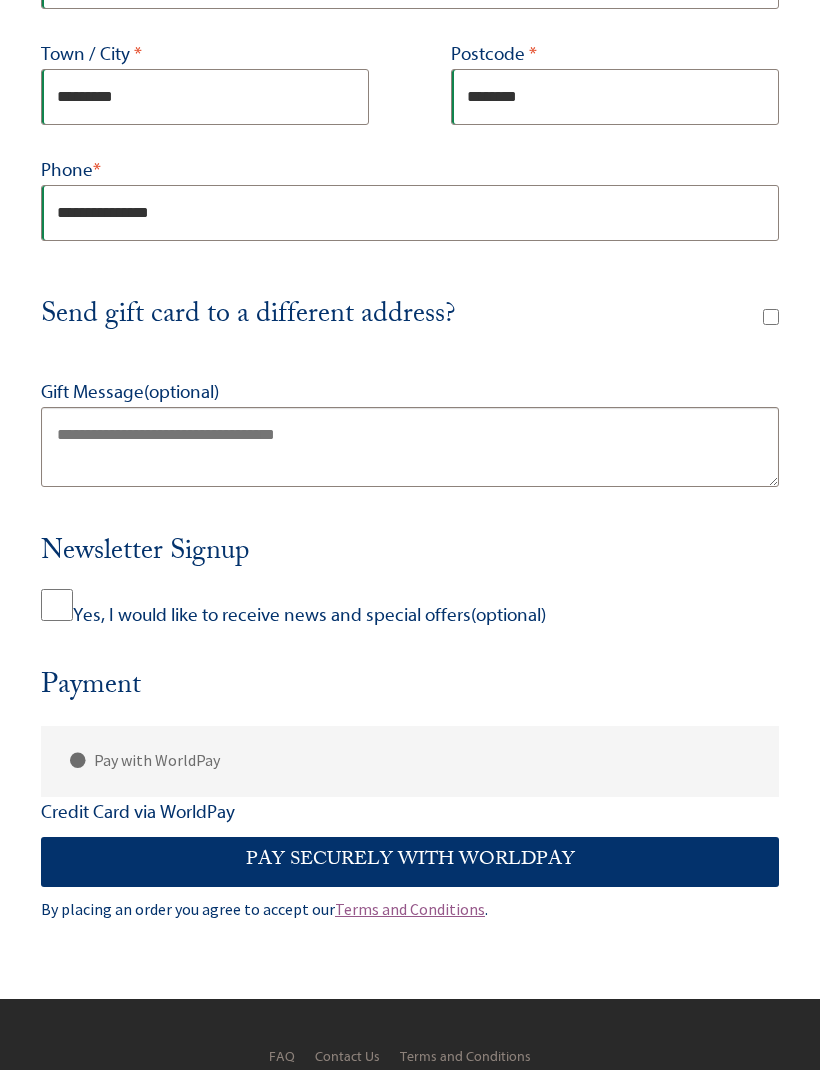 scroll, scrollTop: 1034, scrollLeft: 0, axis: vertical 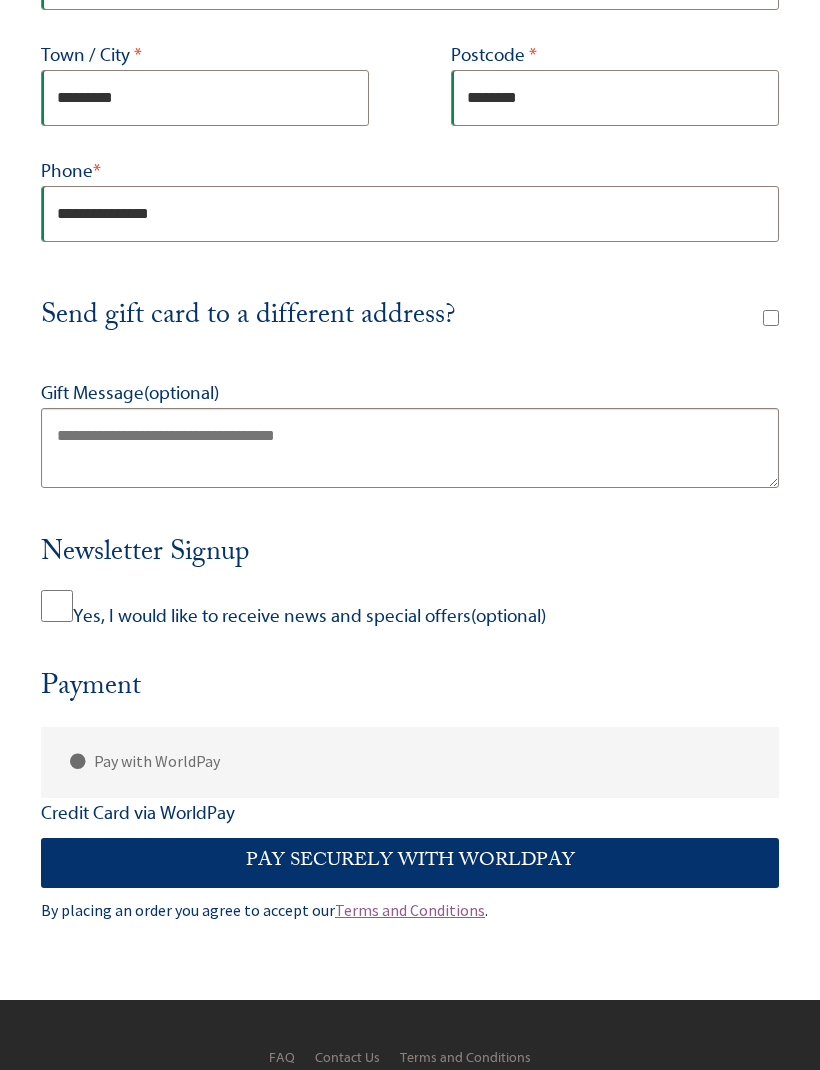 click on "Pay securely with WorldPay" at bounding box center (410, 863) 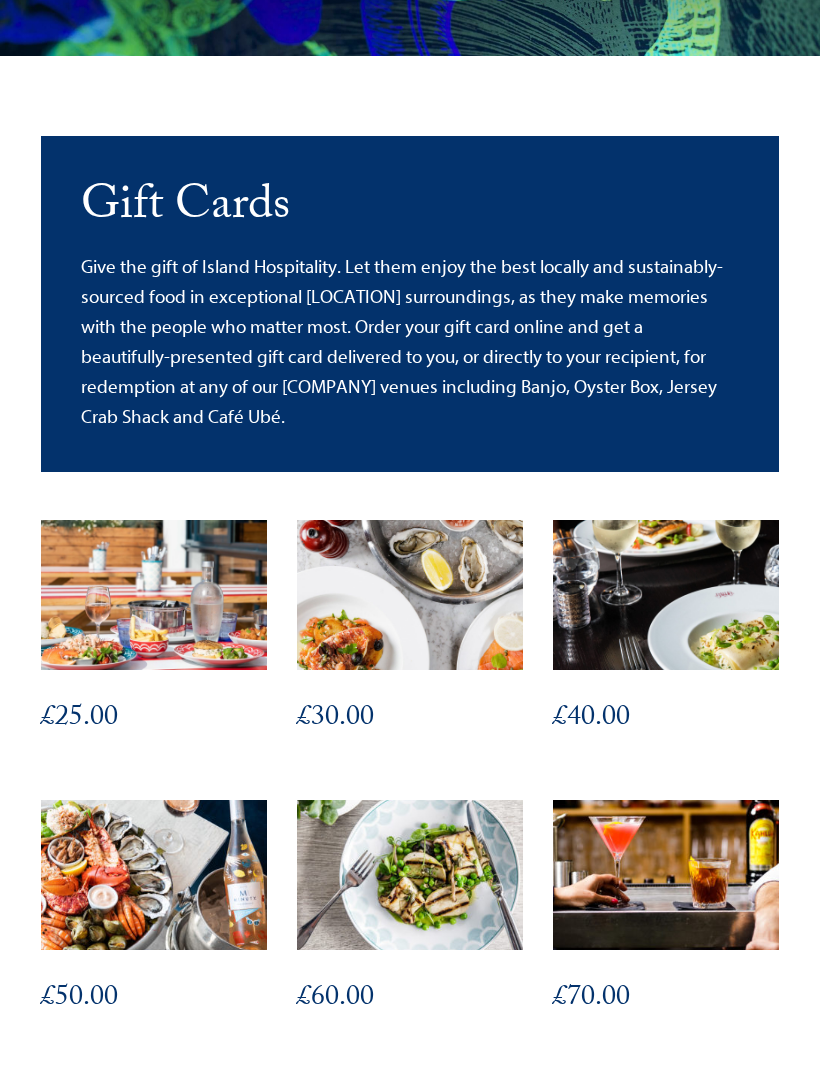 scroll, scrollTop: 0, scrollLeft: 0, axis: both 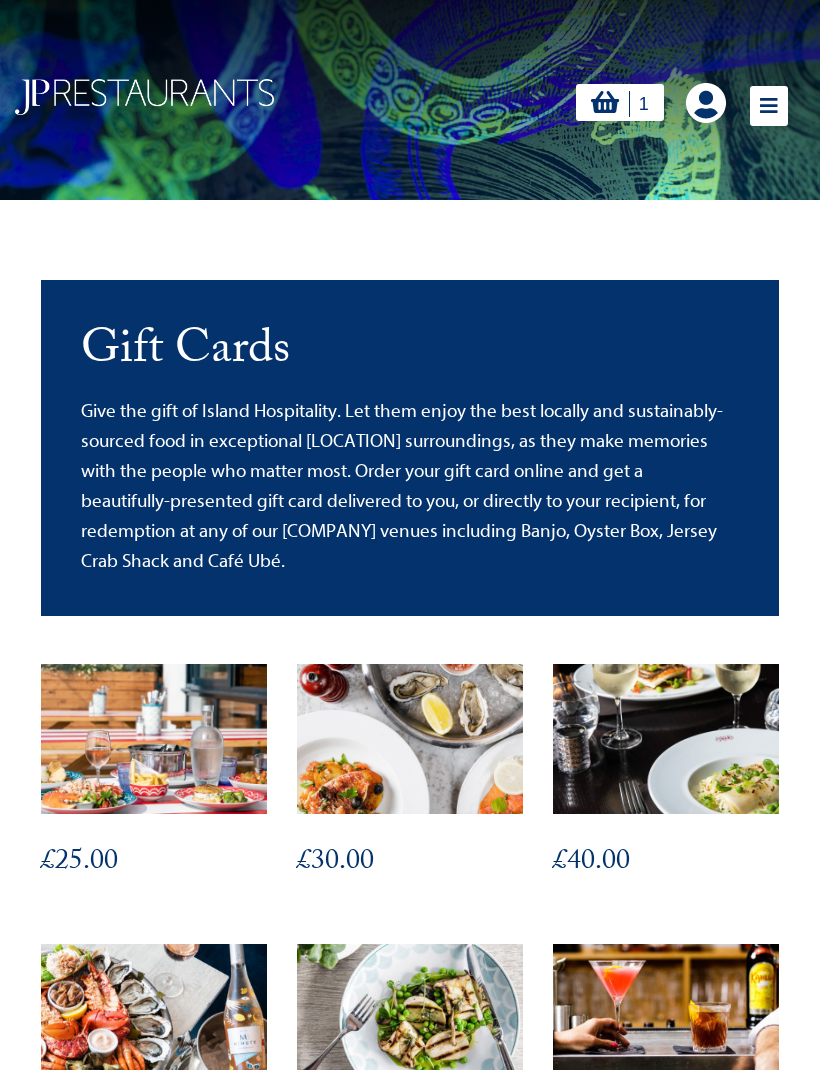 click at bounding box center [769, 106] 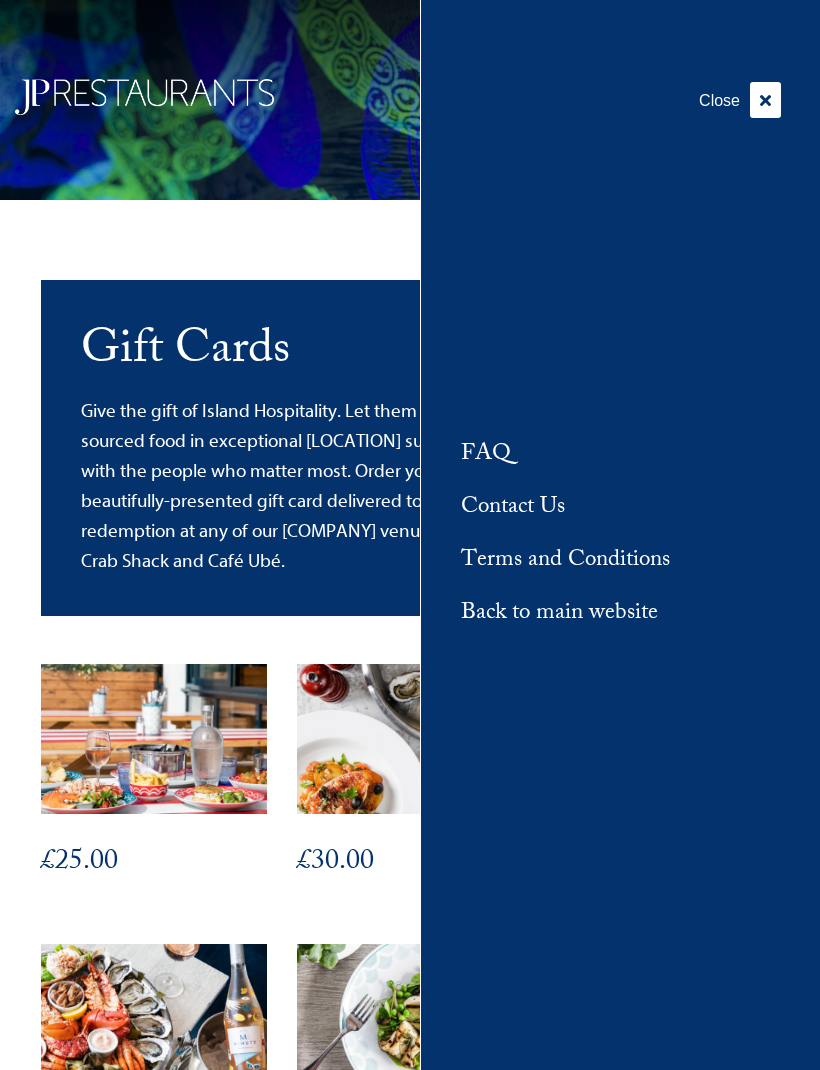 click on "FAQ" at bounding box center [486, 455] 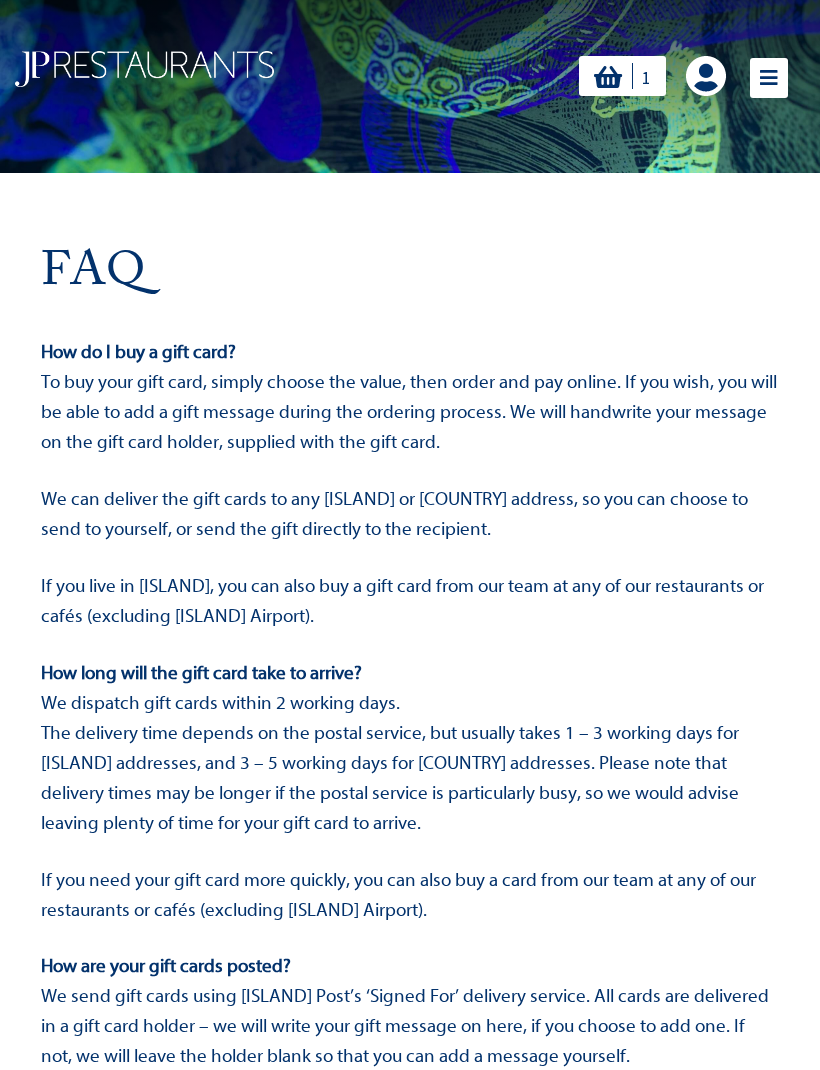 scroll, scrollTop: 0, scrollLeft: 0, axis: both 